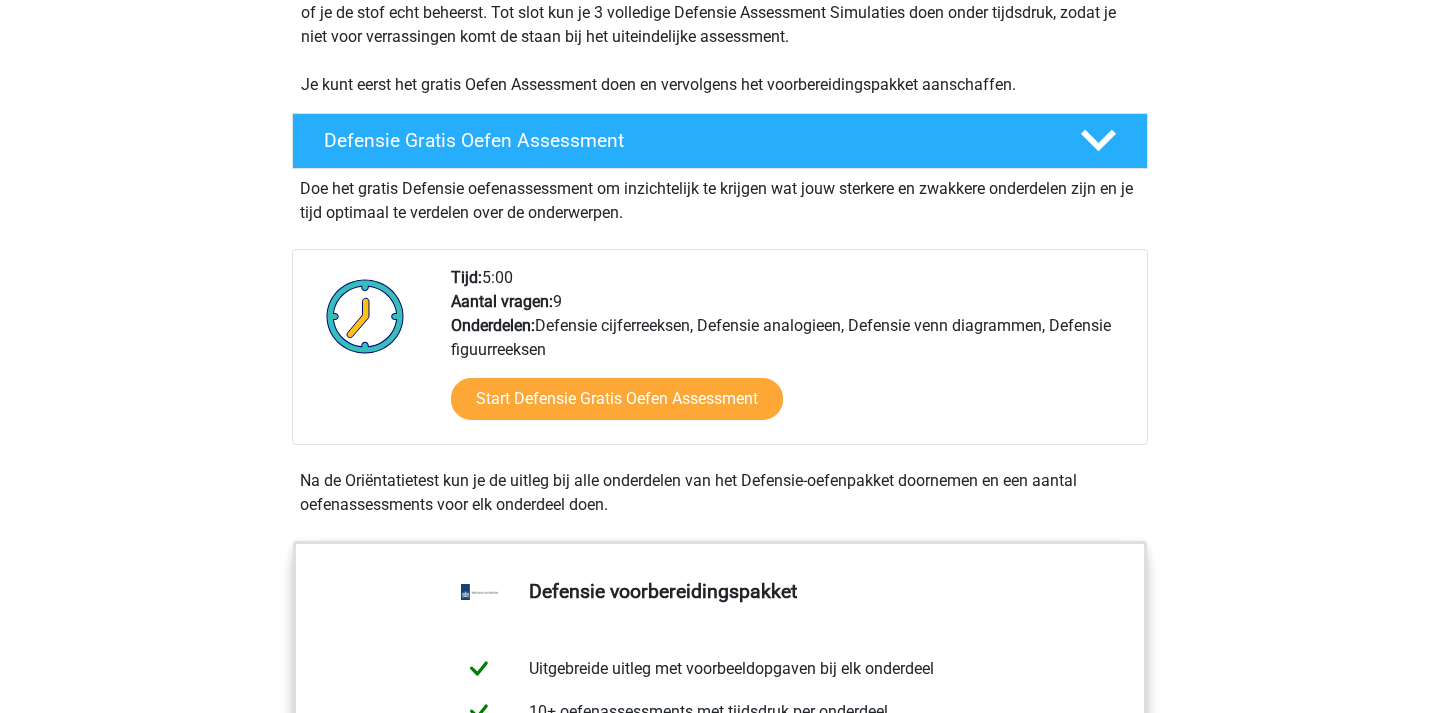 scroll, scrollTop: 442, scrollLeft: 0, axis: vertical 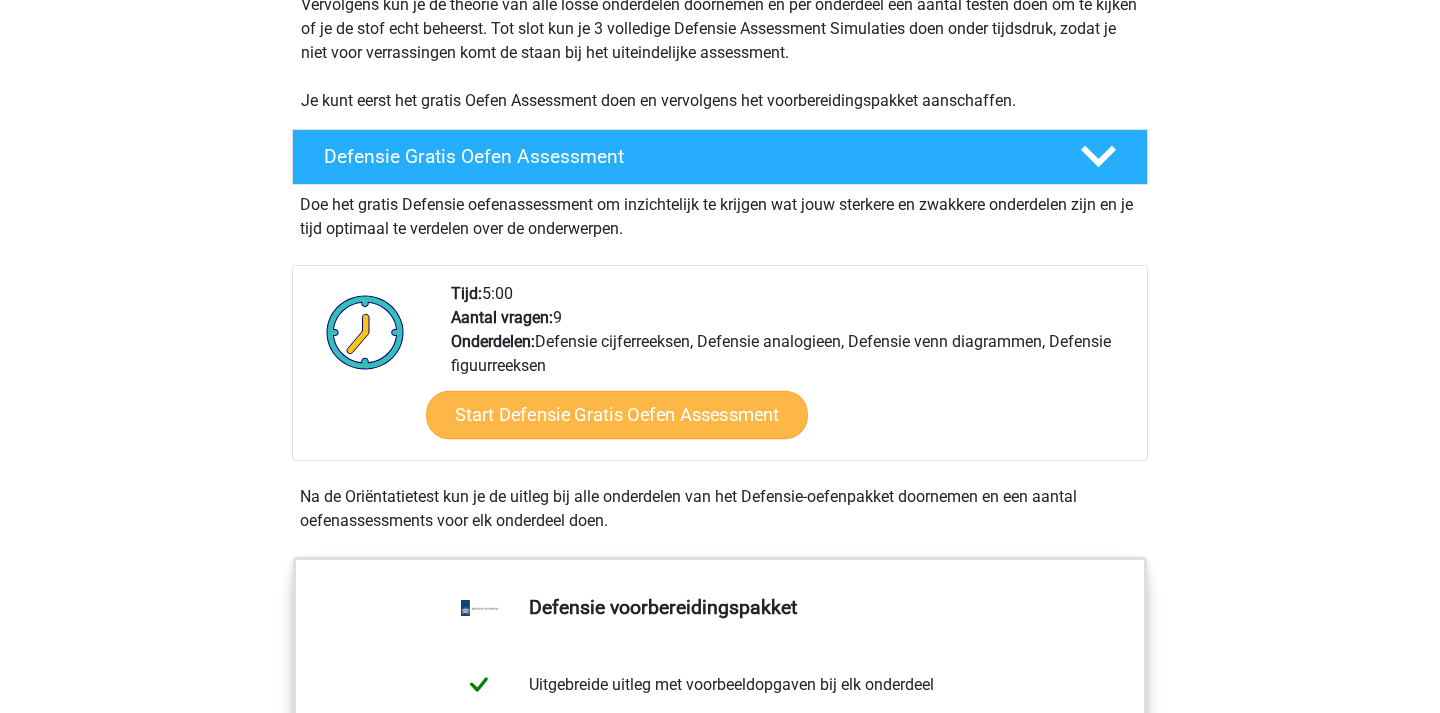 click on "Start Defensie Gratis Oefen Assessment" at bounding box center (617, 415) 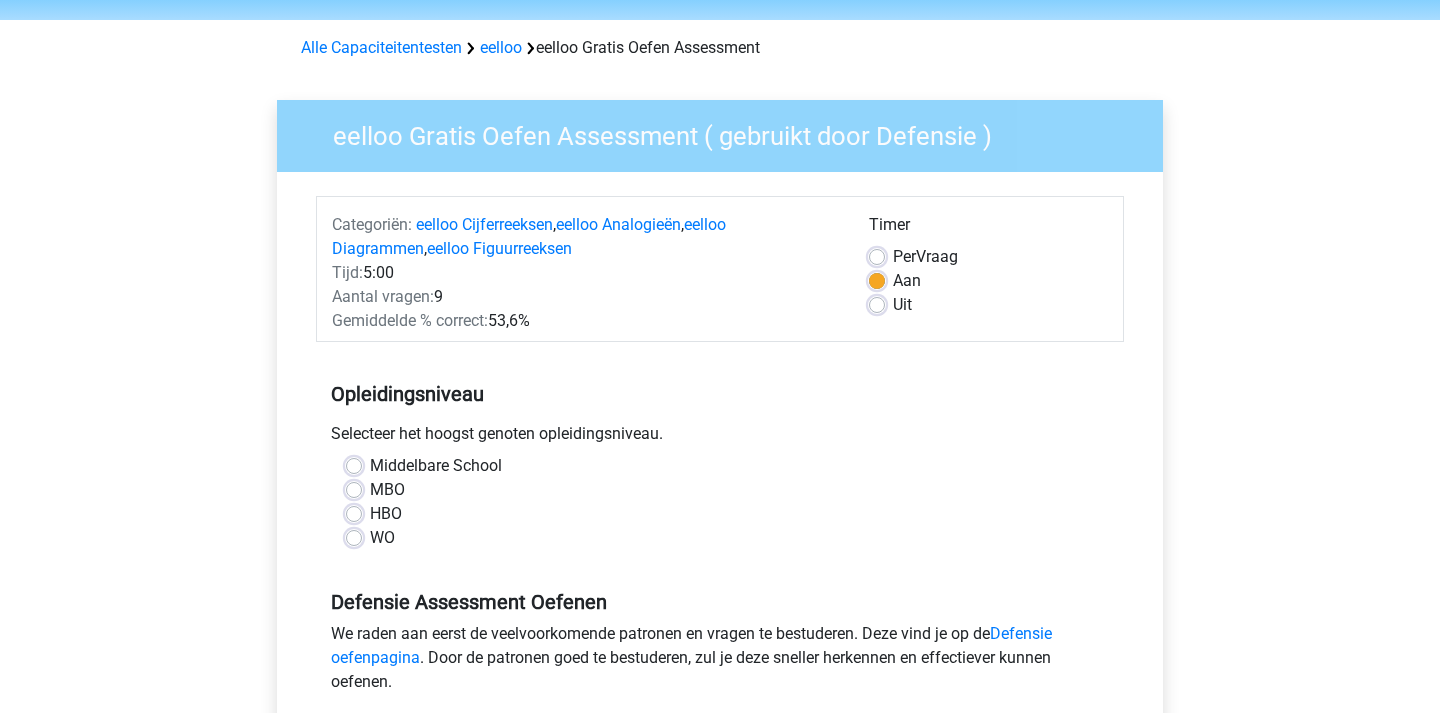 scroll, scrollTop: 82, scrollLeft: 0, axis: vertical 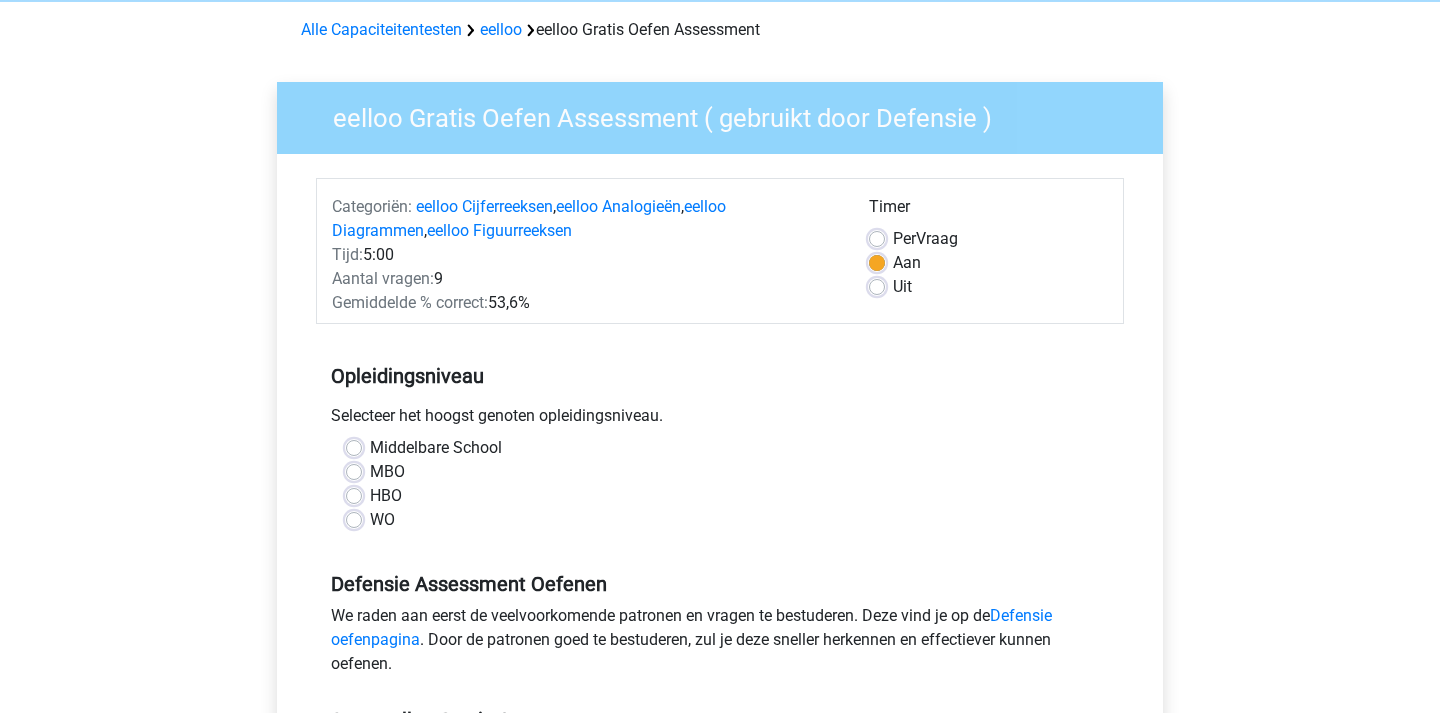 click on "WO" at bounding box center [382, 520] 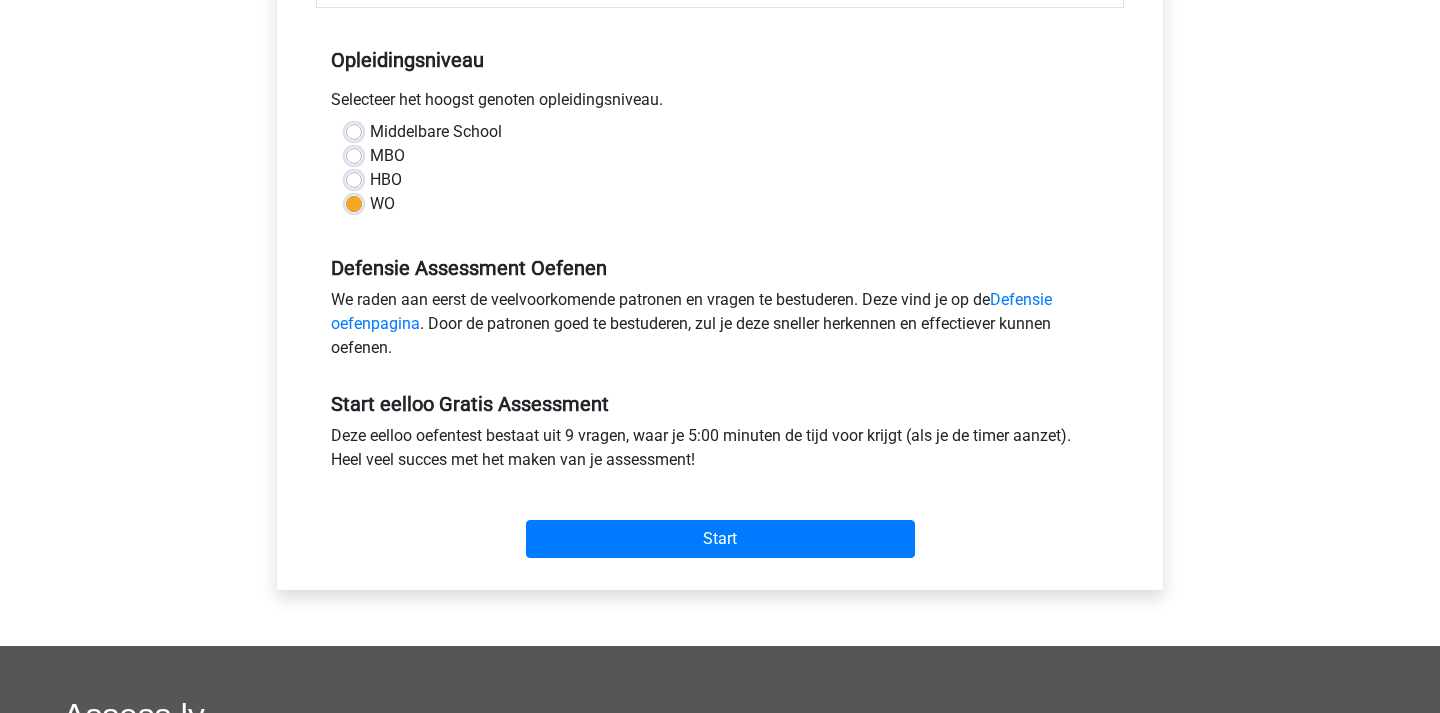 scroll, scrollTop: 399, scrollLeft: 0, axis: vertical 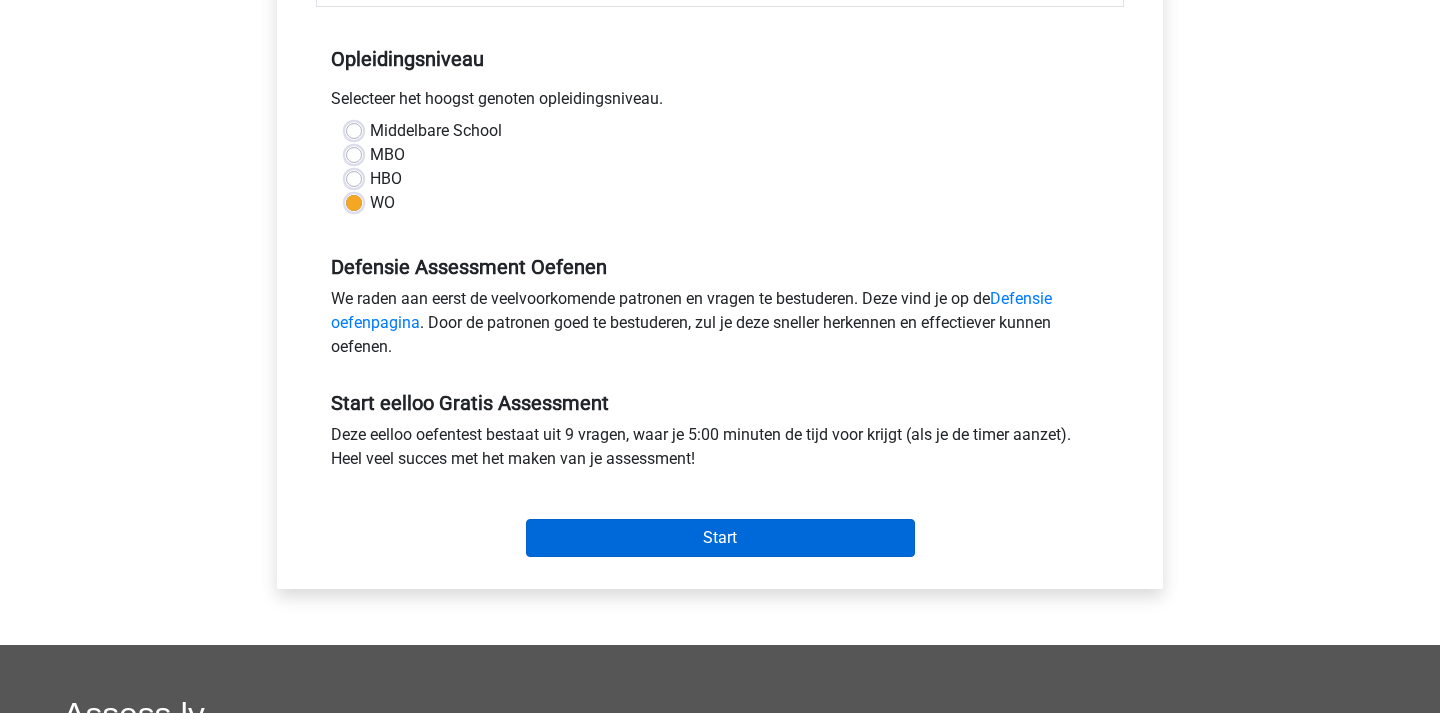 click on "Start" at bounding box center (720, 538) 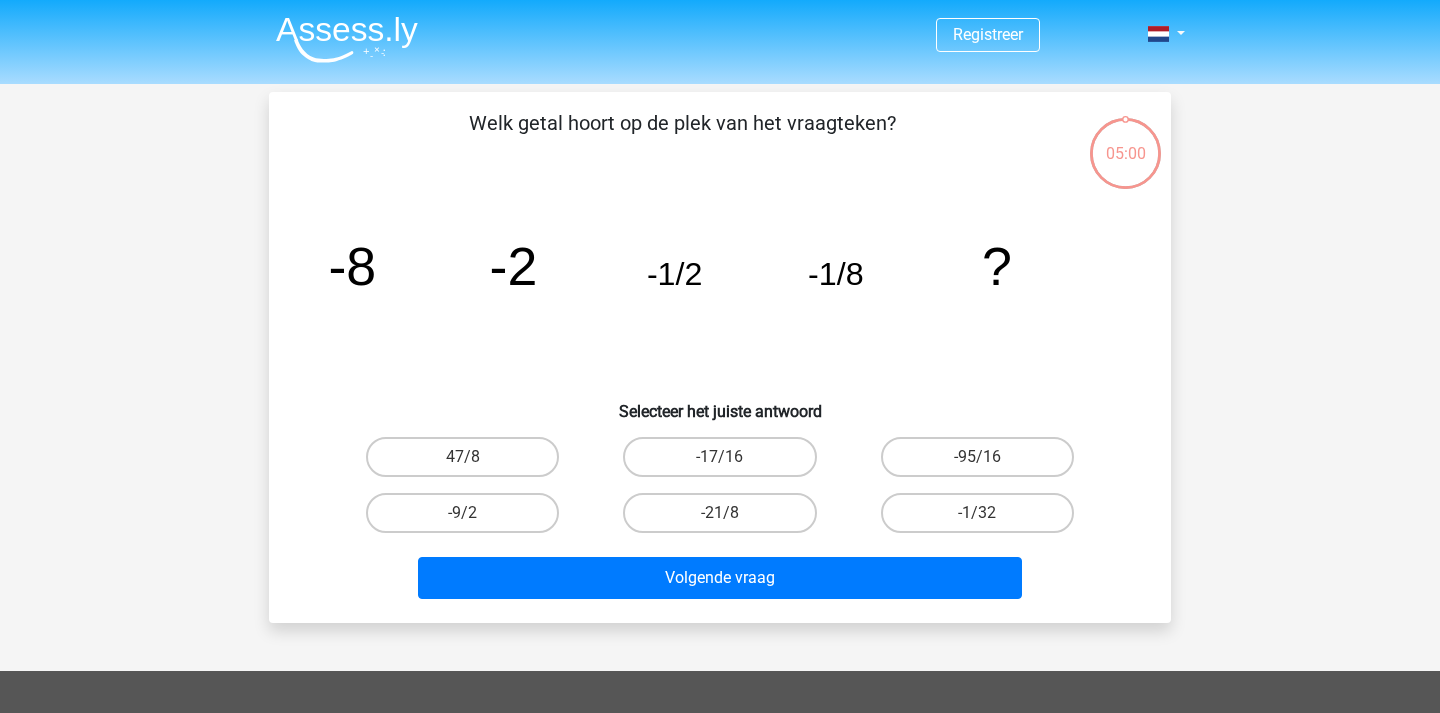 scroll, scrollTop: 0, scrollLeft: 0, axis: both 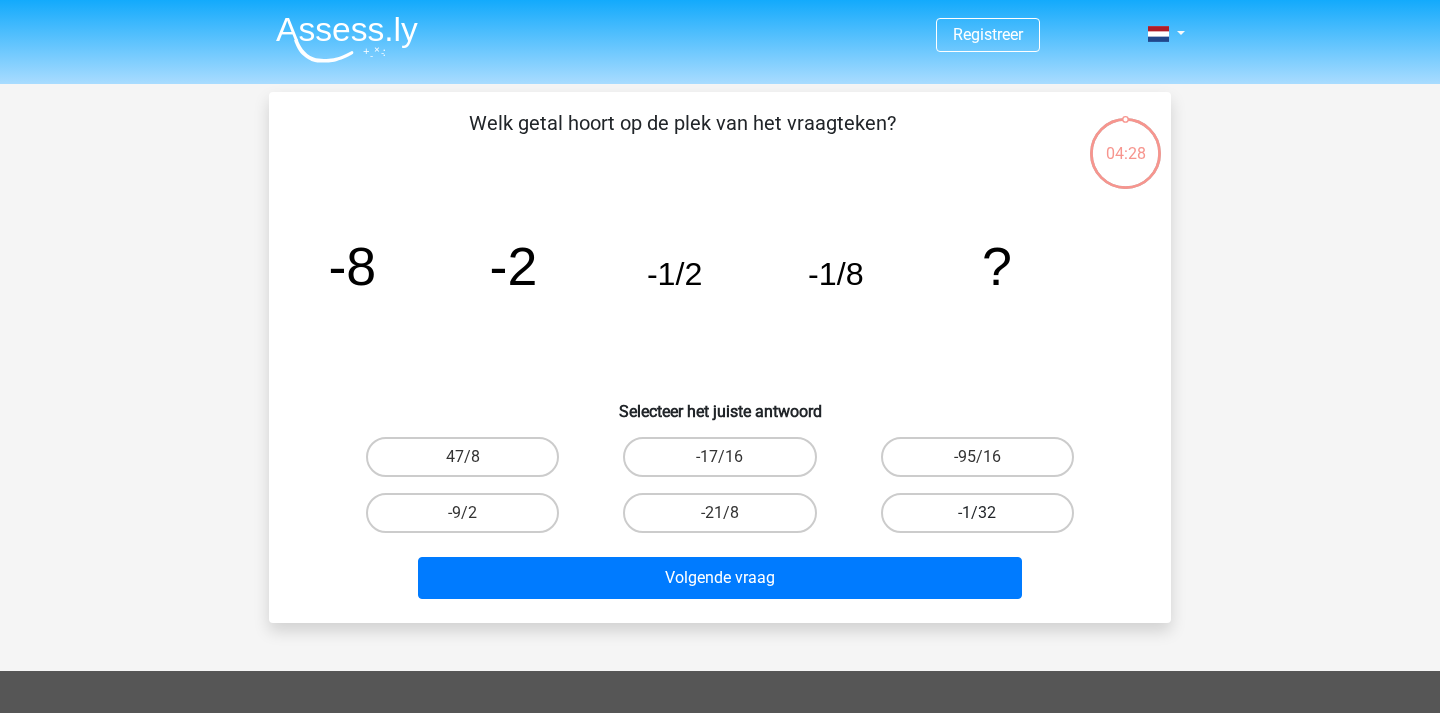 click on "-1/32" at bounding box center (977, 513) 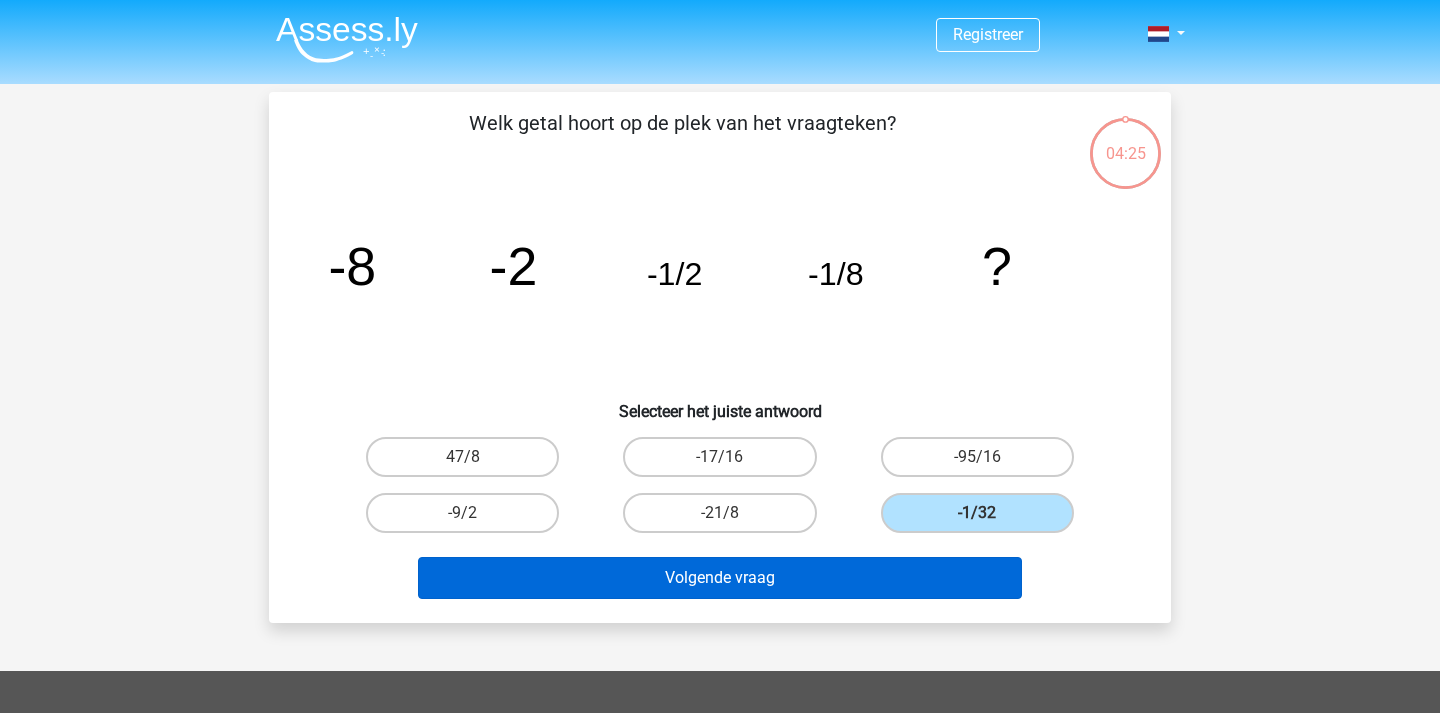click on "Volgende vraag" at bounding box center [720, 578] 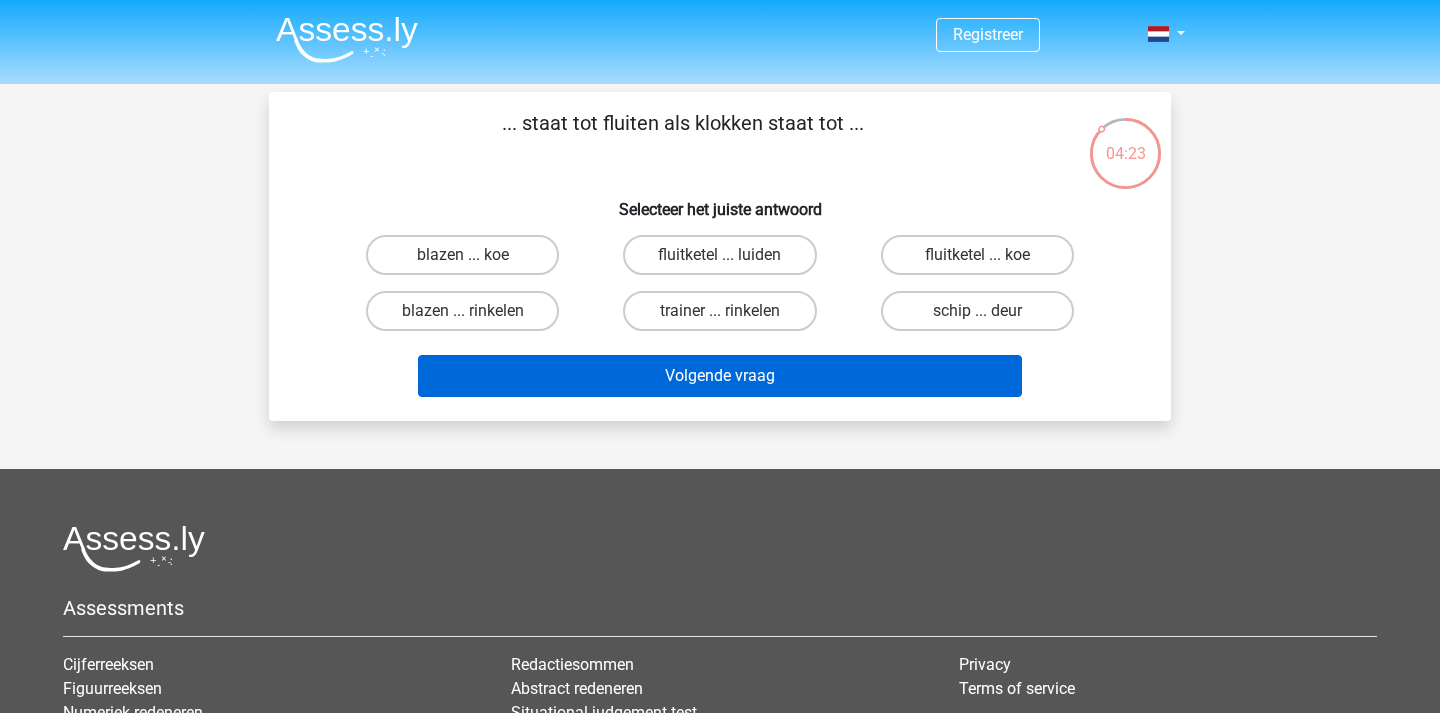 scroll, scrollTop: 0, scrollLeft: 0, axis: both 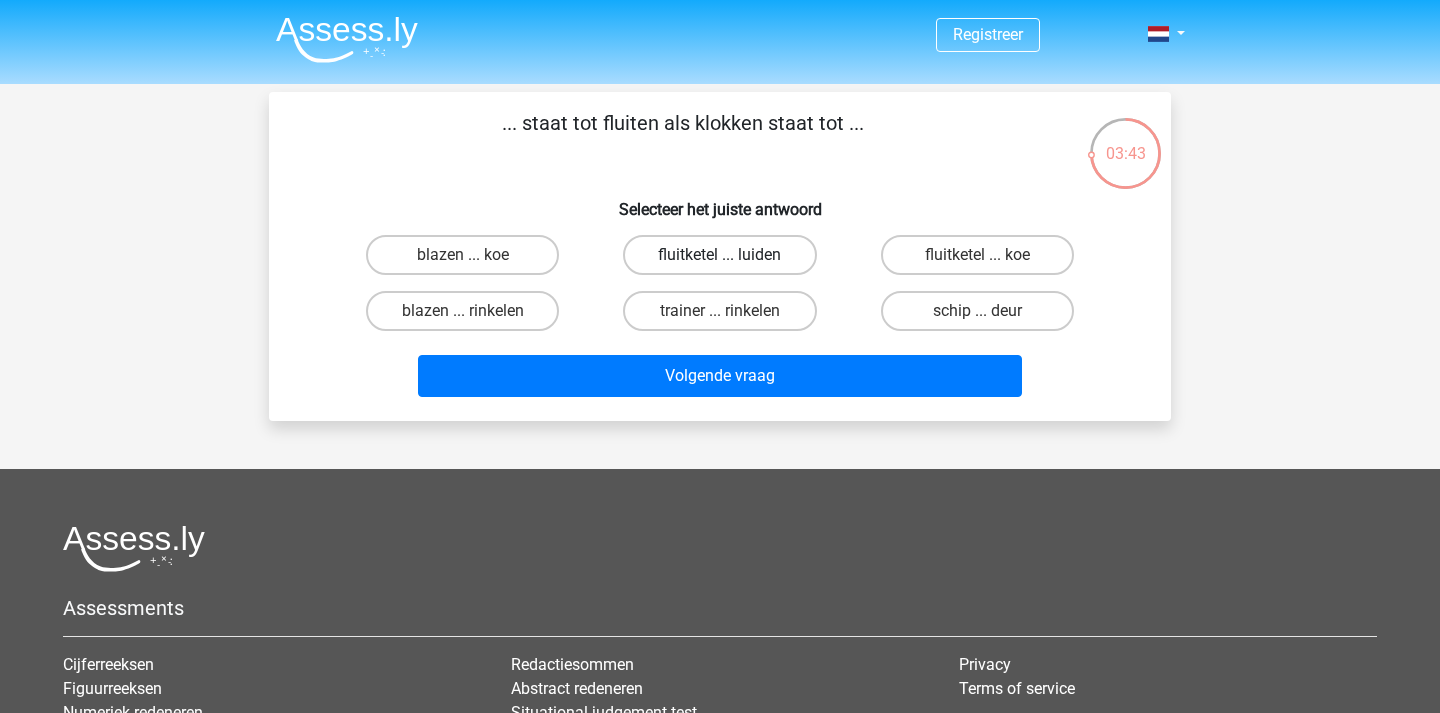 click on "fluitketel ... luiden" at bounding box center [719, 255] 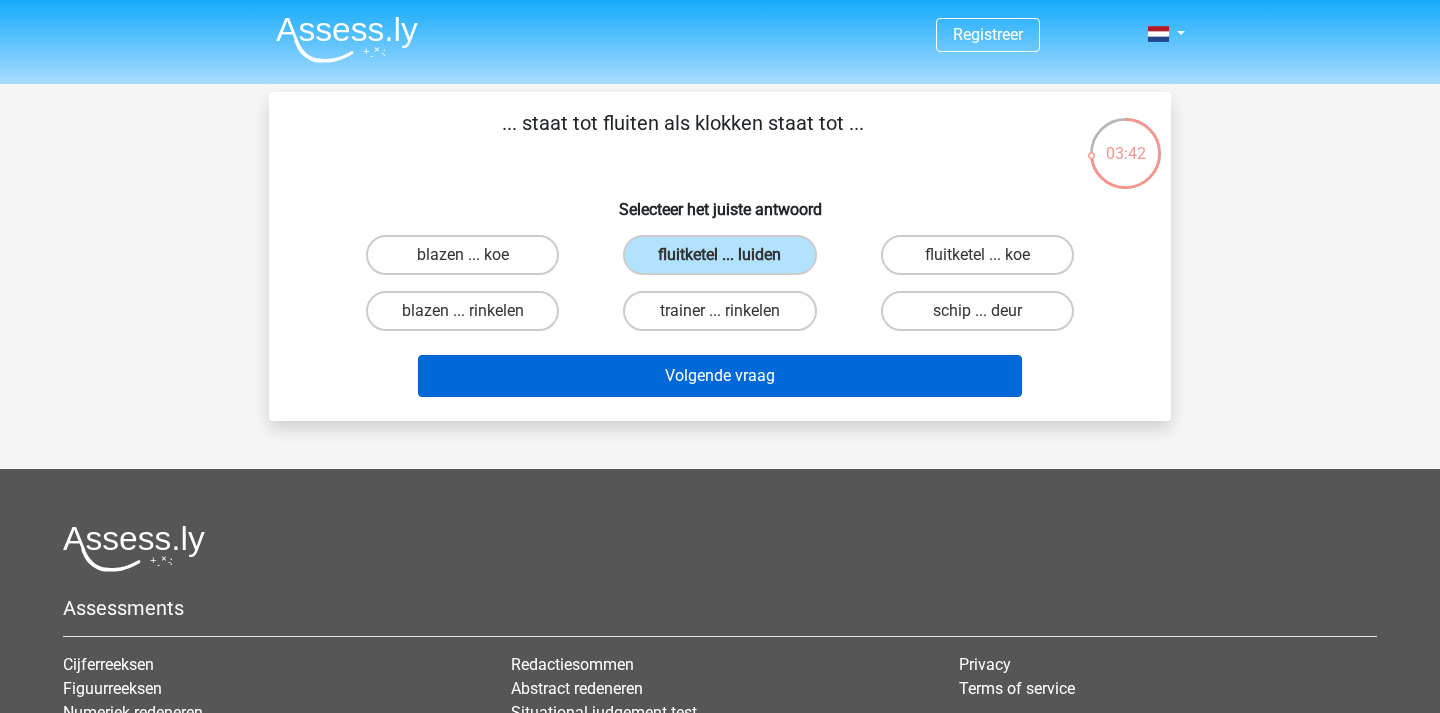 click on "Volgende vraag" at bounding box center (720, 376) 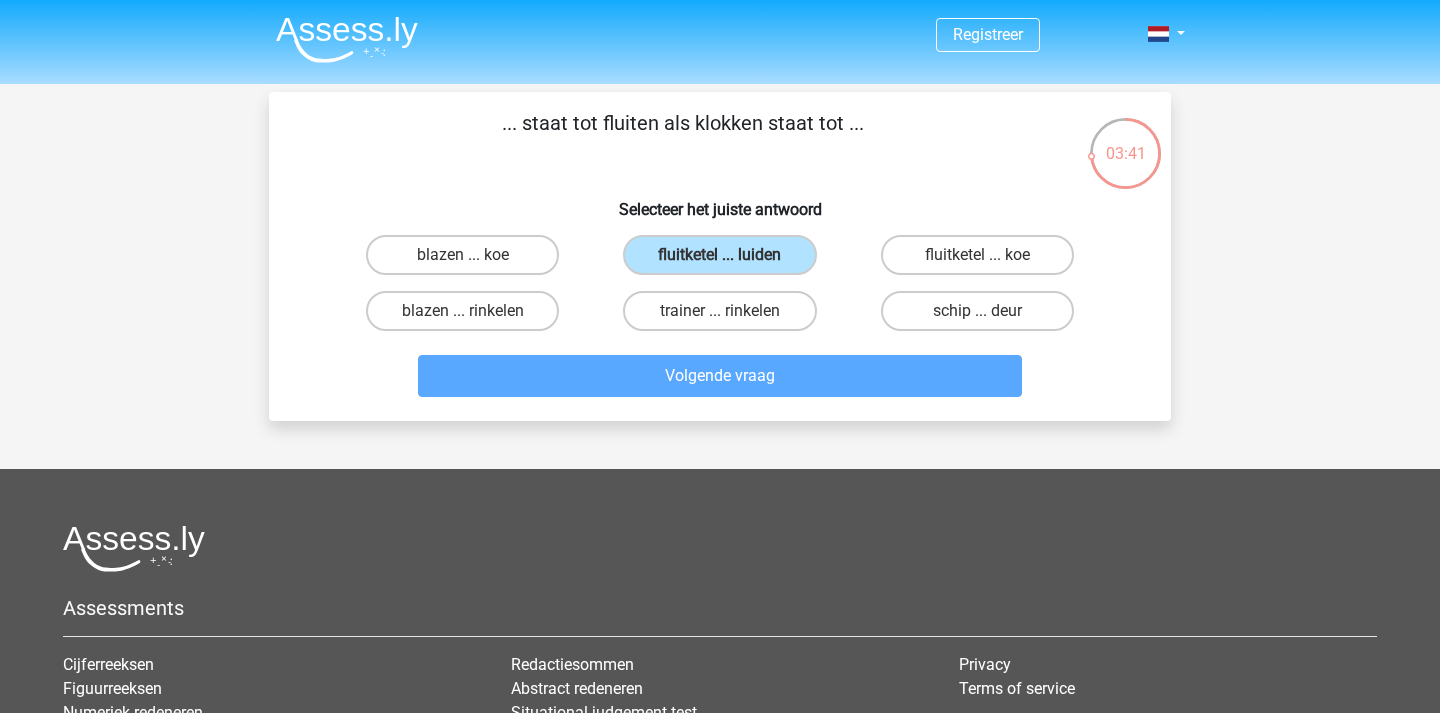 scroll, scrollTop: 92, scrollLeft: 0, axis: vertical 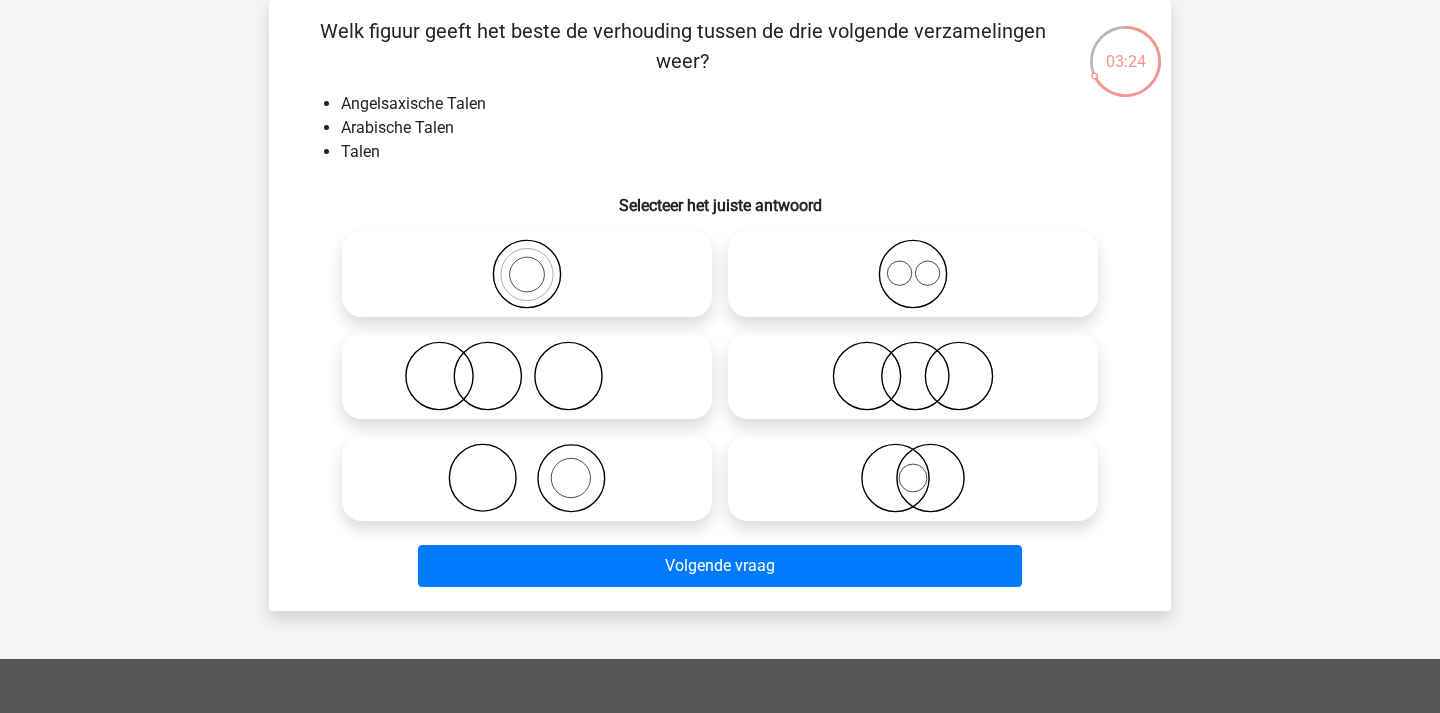 click 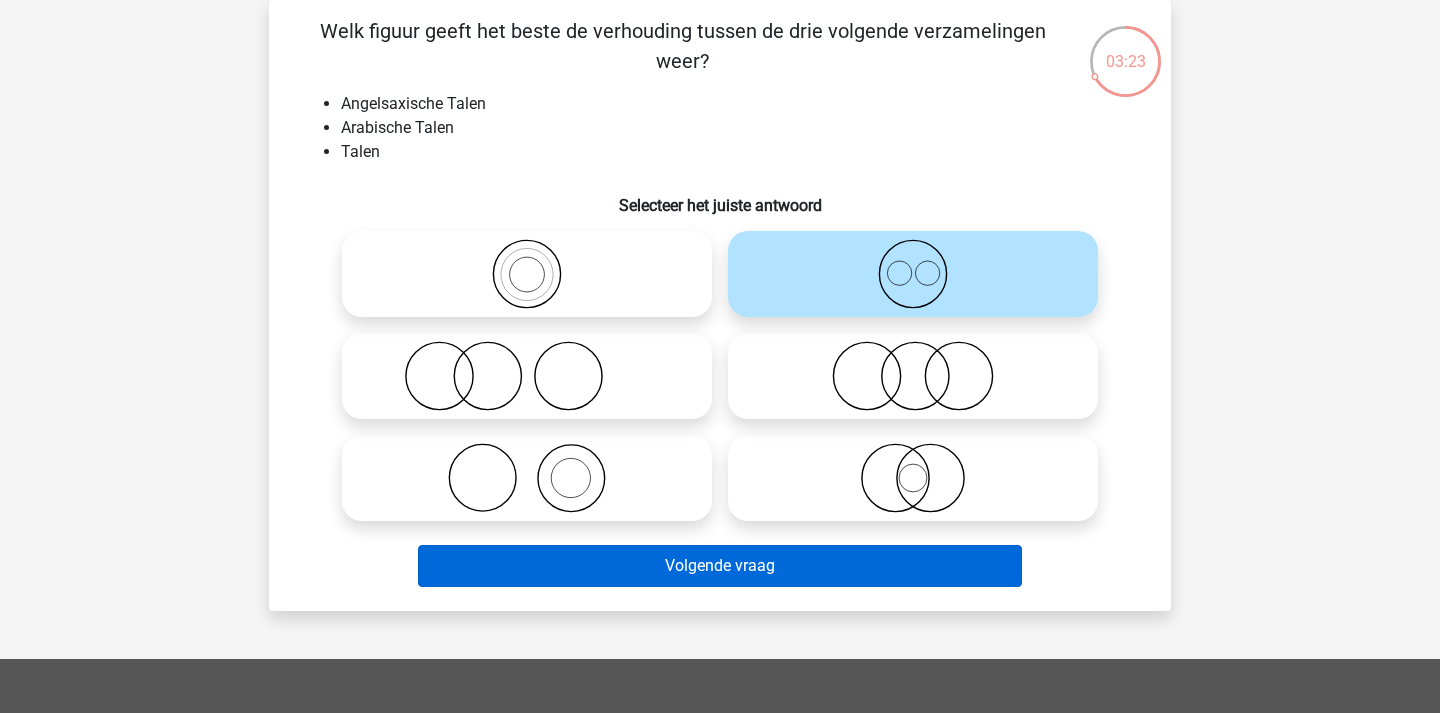 click on "Volgende vraag" at bounding box center [720, 566] 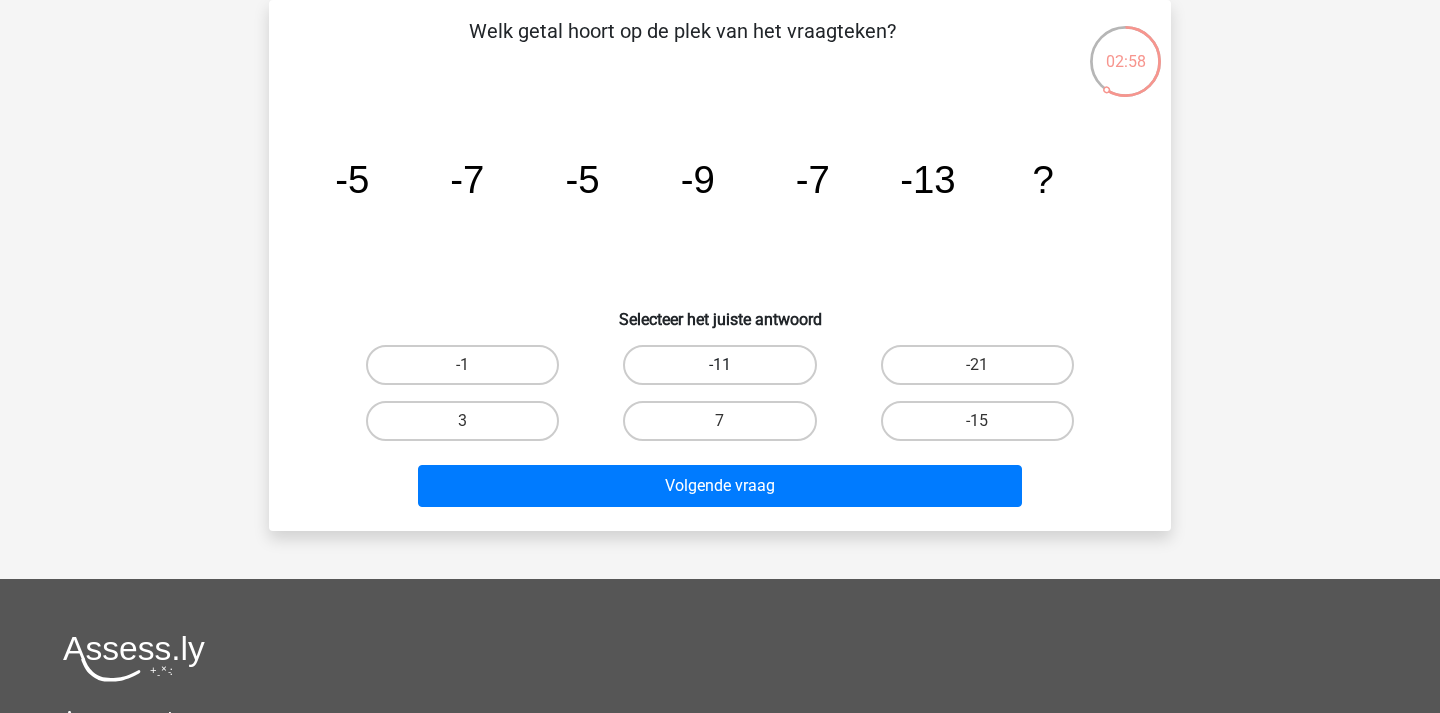click on "-11" at bounding box center [719, 365] 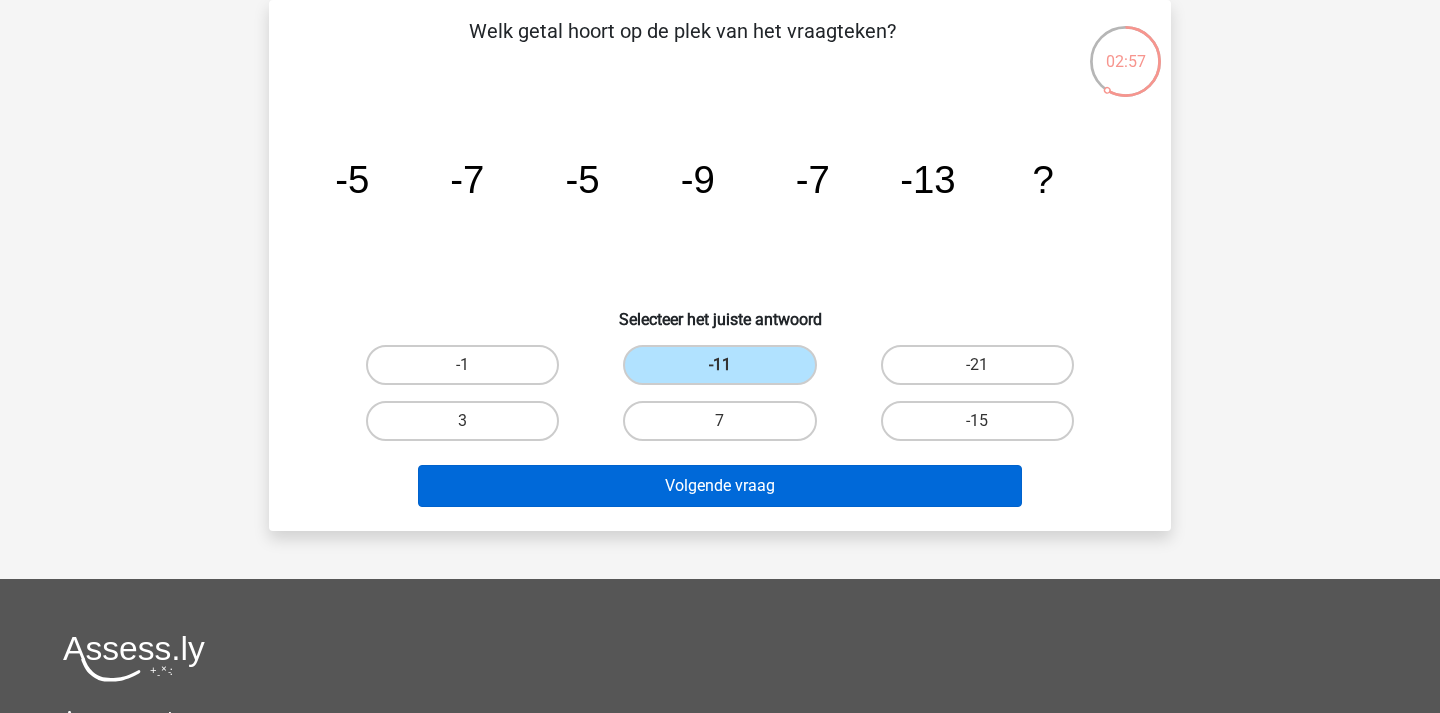 click on "Volgende vraag" at bounding box center [720, 486] 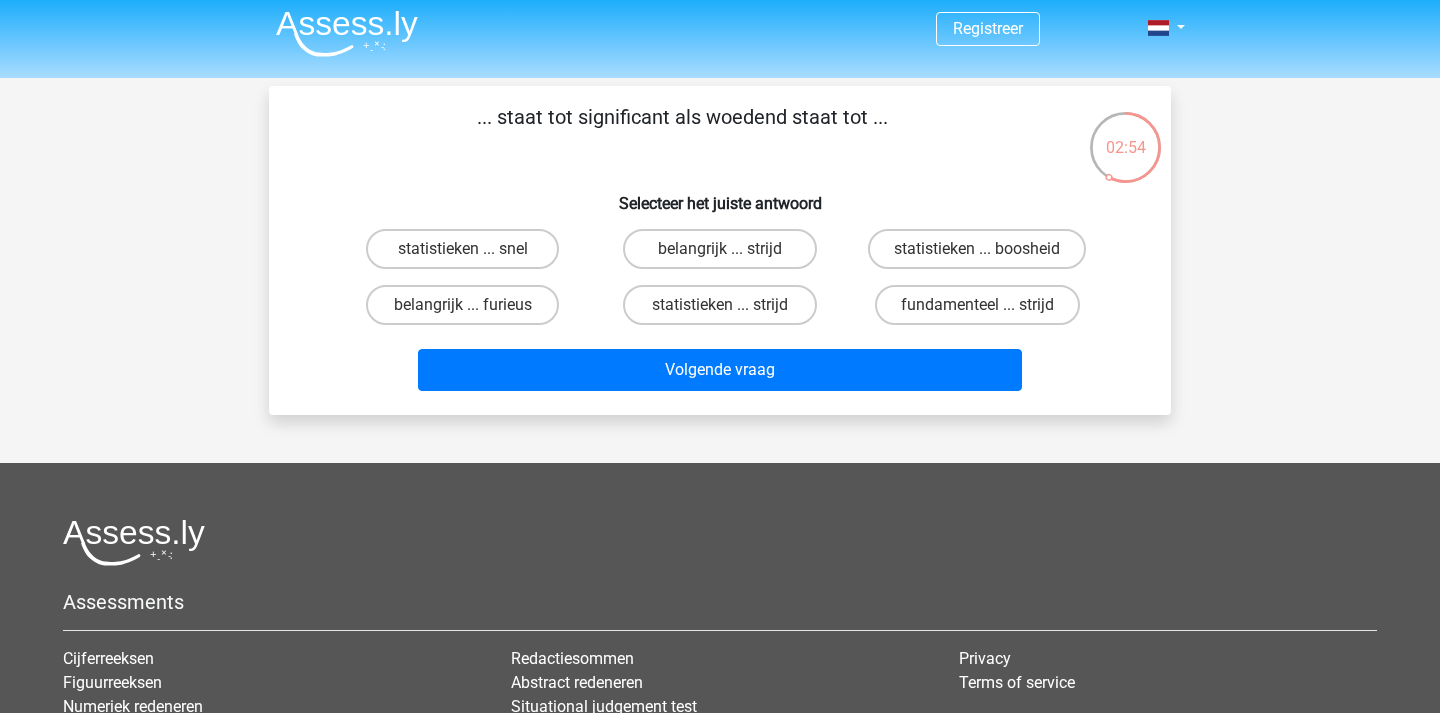 scroll, scrollTop: 0, scrollLeft: 0, axis: both 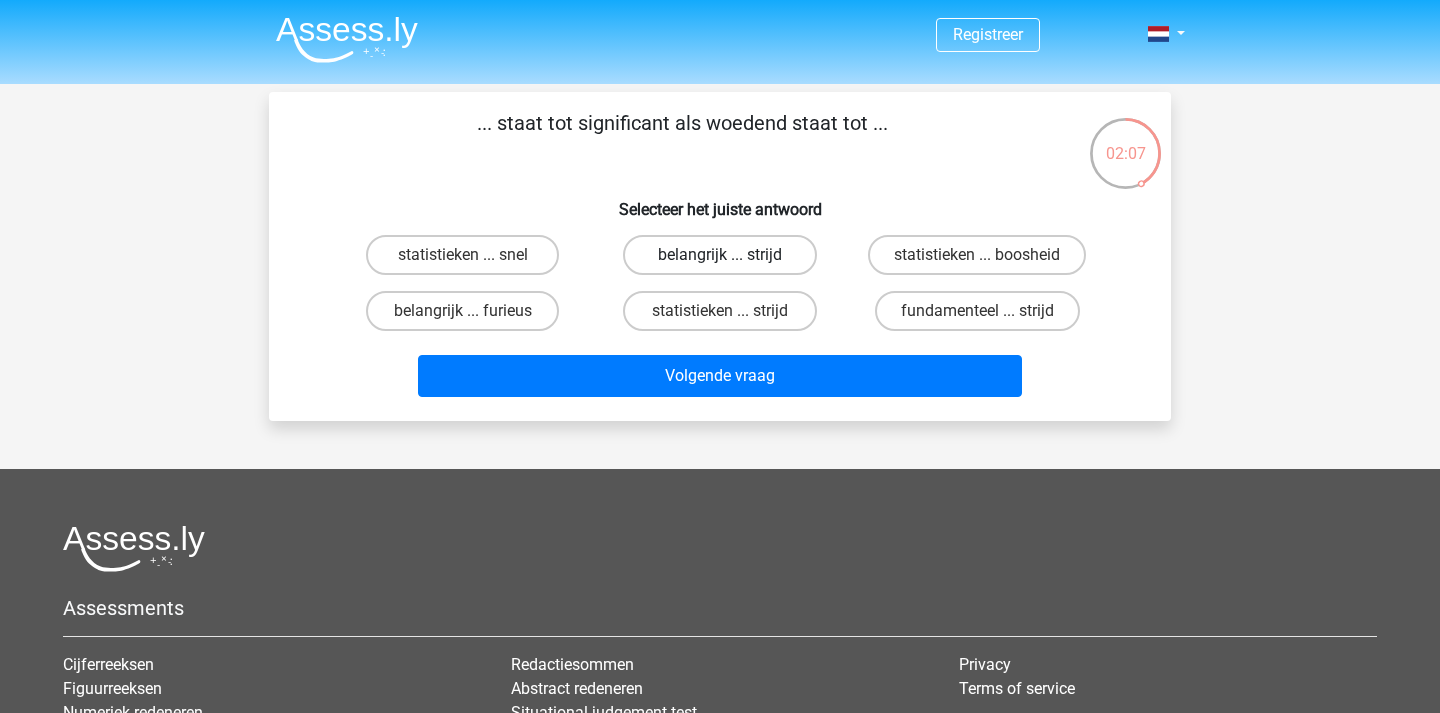 click on "belangrijk ... strijd" at bounding box center (719, 255) 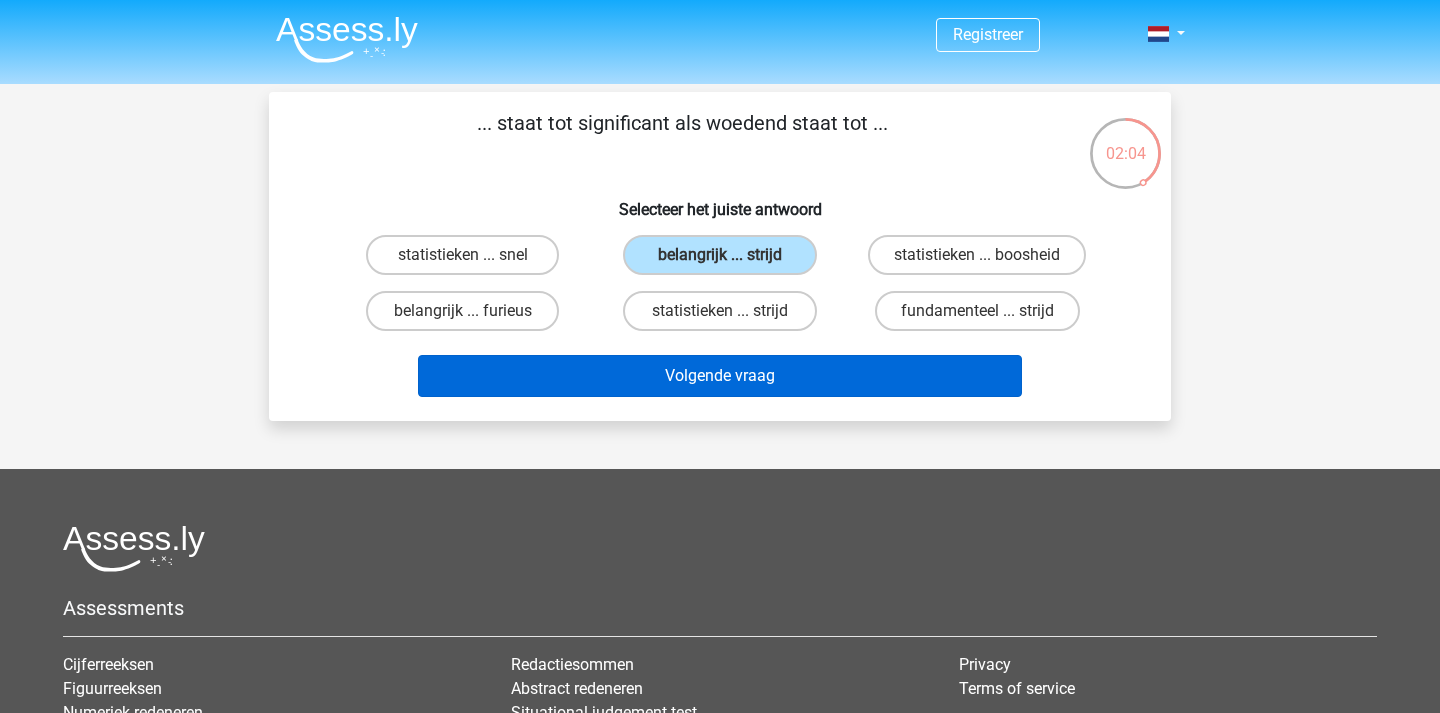 click on "Volgende vraag" at bounding box center [720, 376] 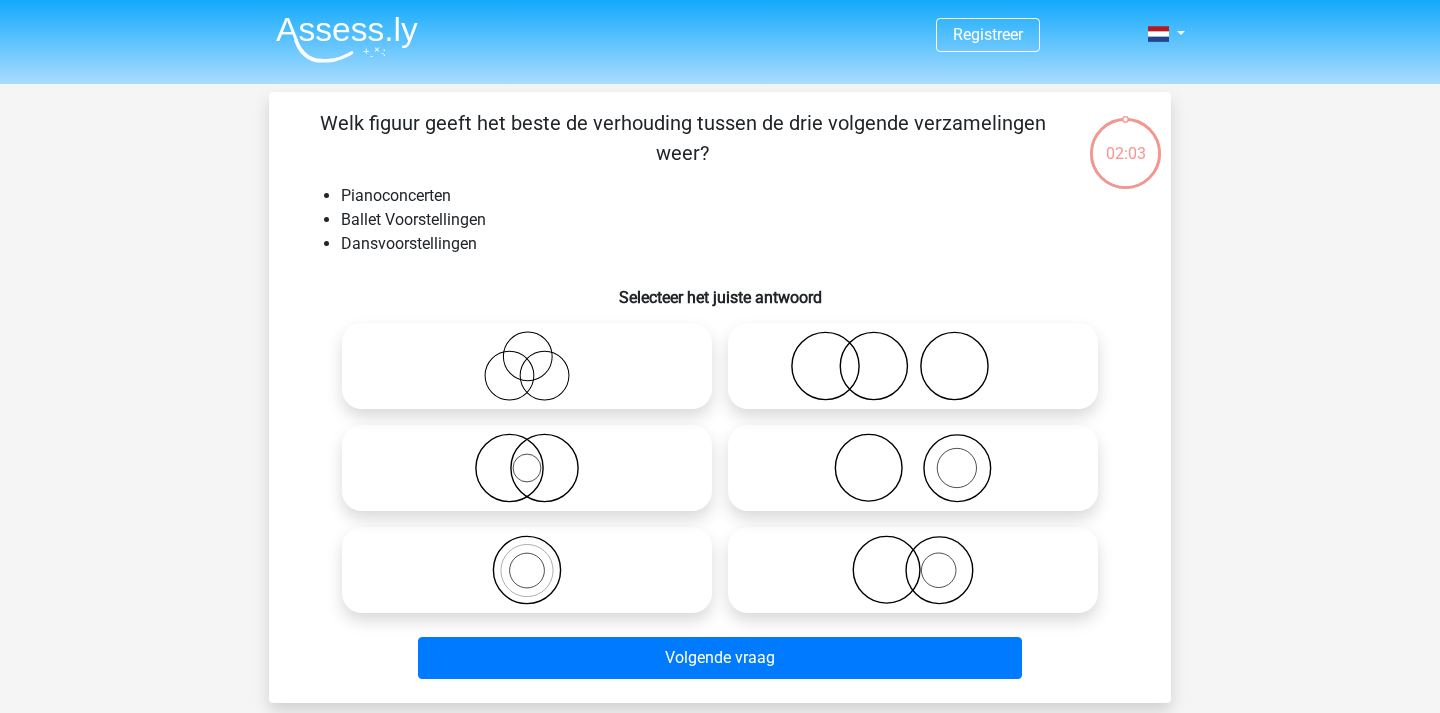 scroll, scrollTop: 92, scrollLeft: 0, axis: vertical 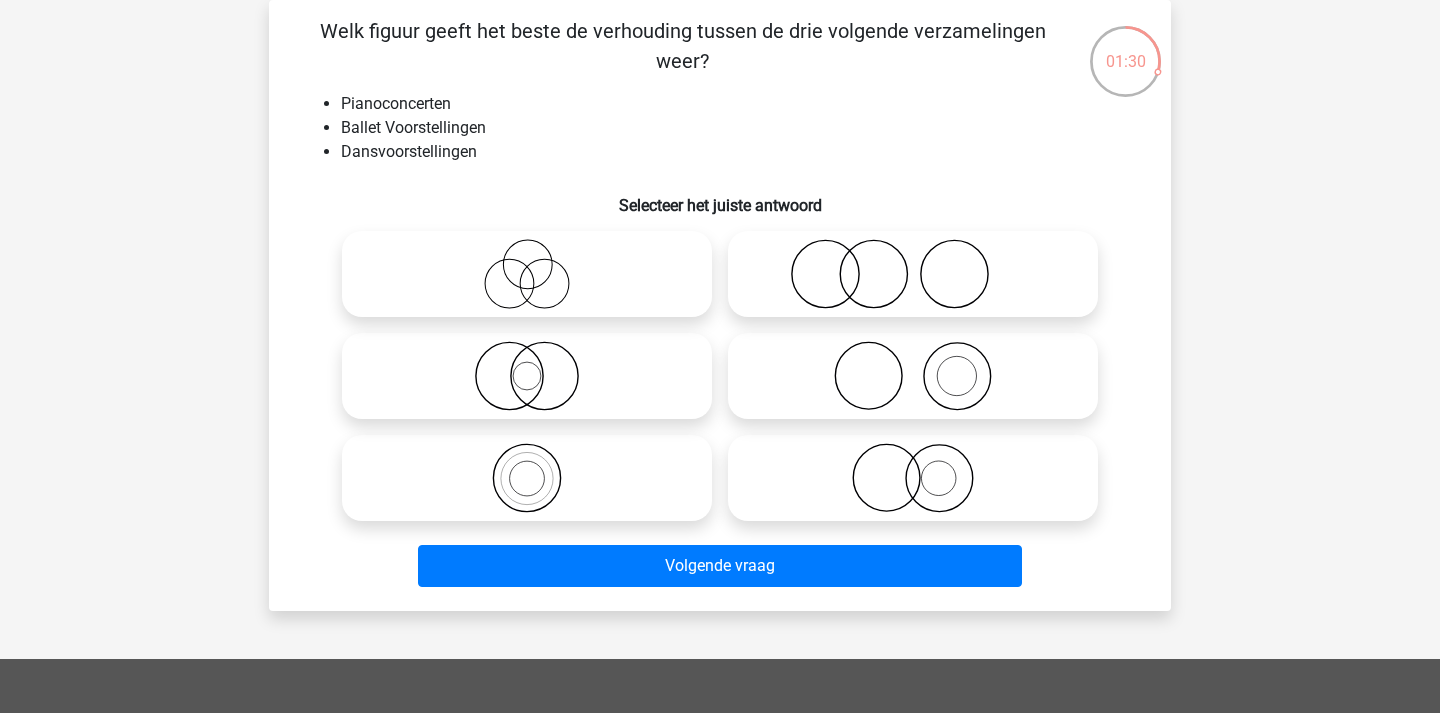 click 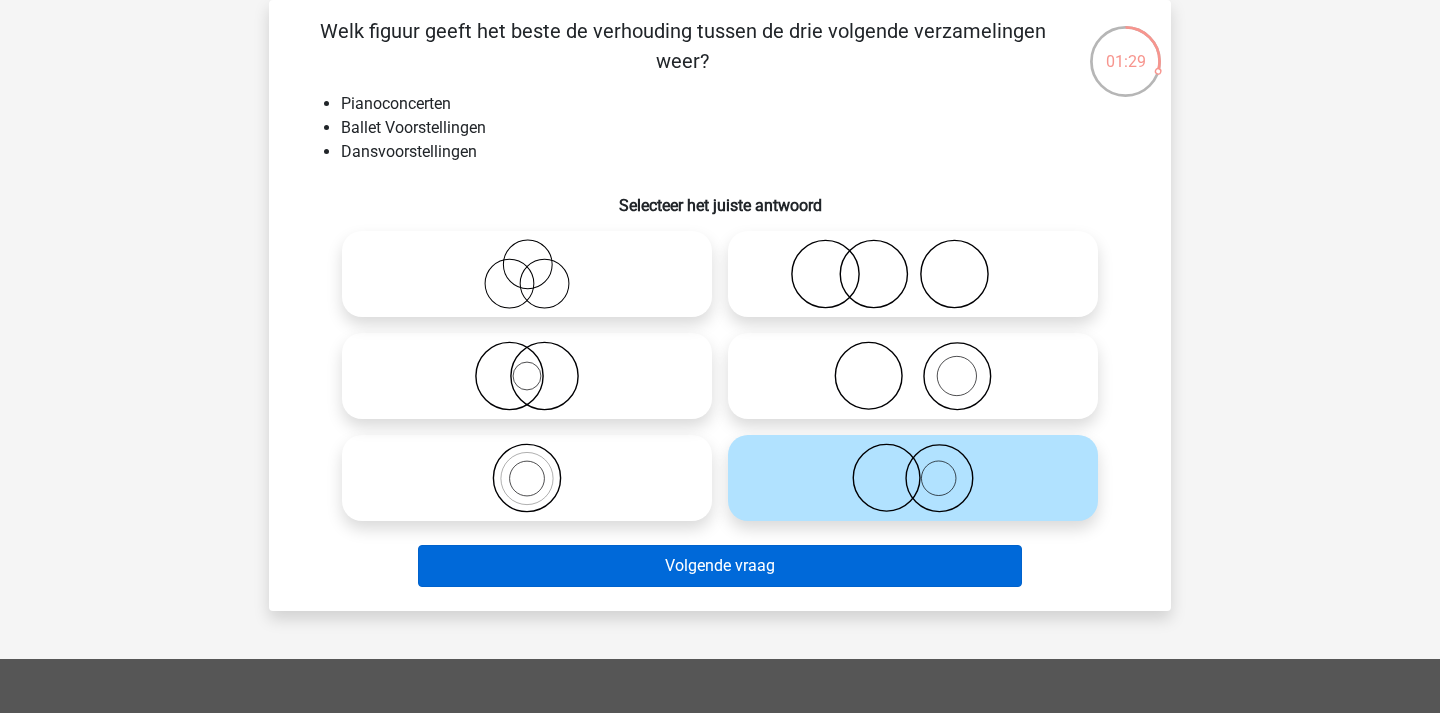 click on "Volgende vraag" at bounding box center [720, 566] 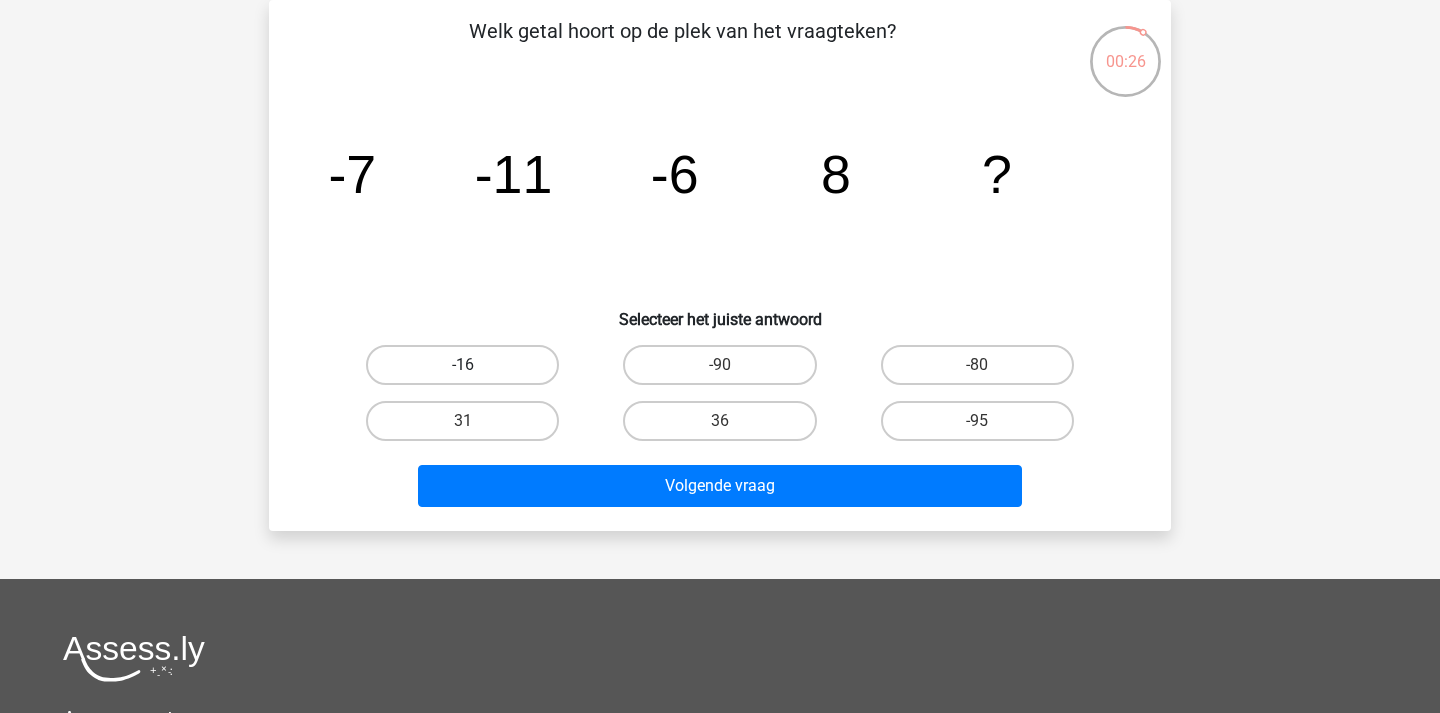 click on "-16" at bounding box center (462, 365) 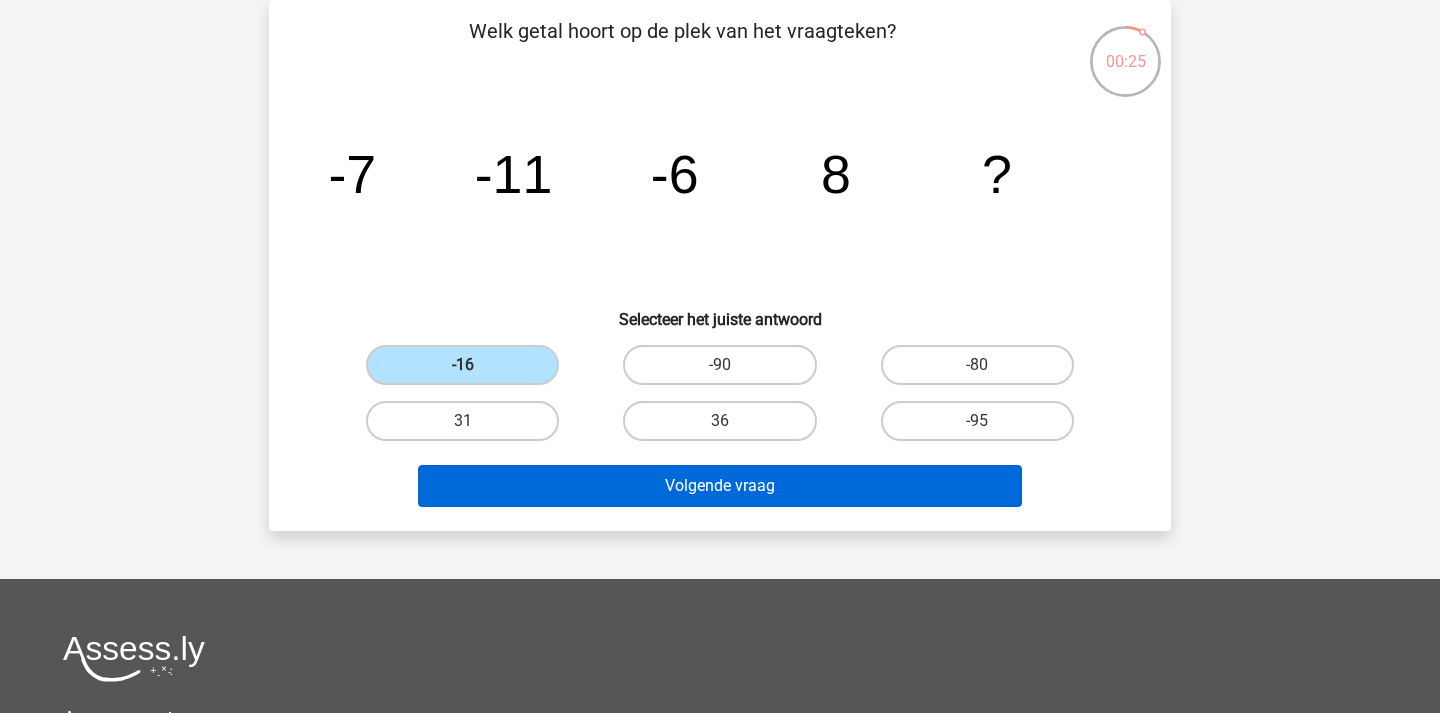 click on "Volgende vraag" at bounding box center [720, 486] 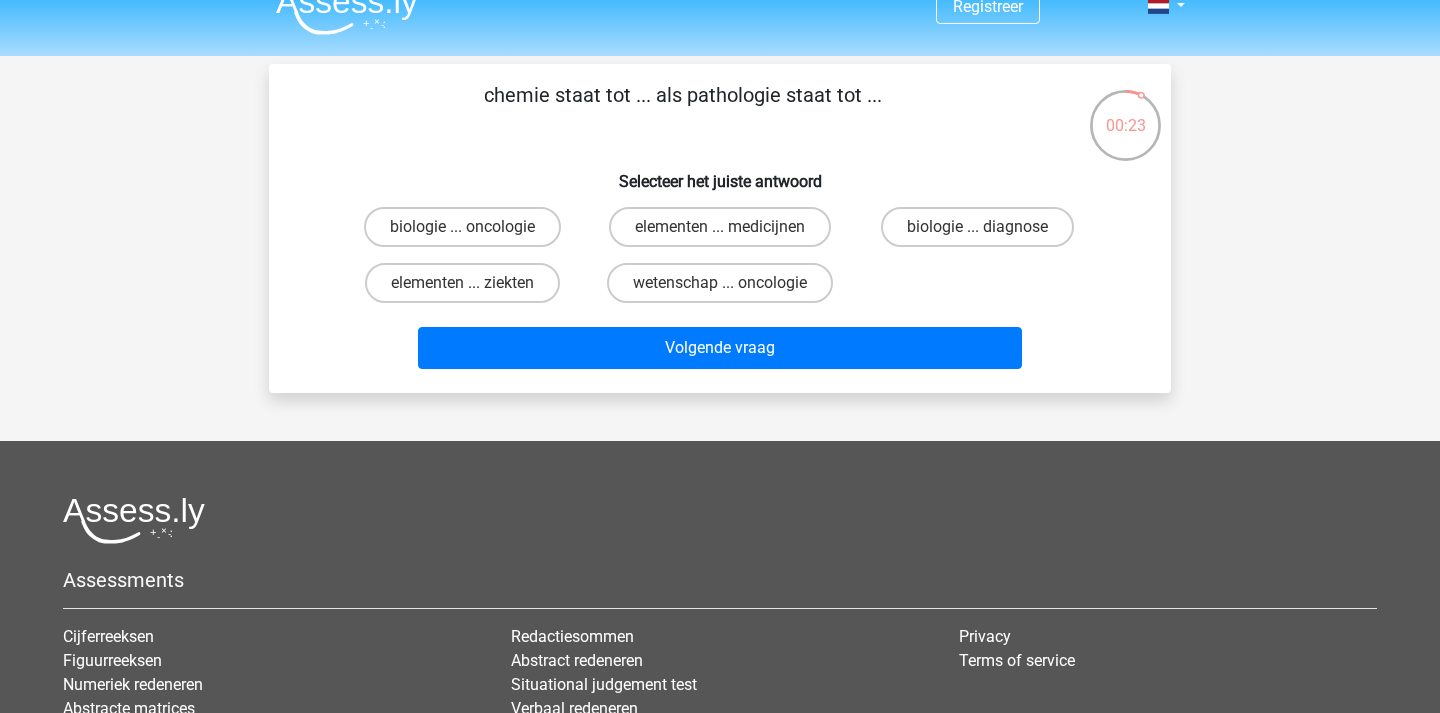scroll, scrollTop: 6, scrollLeft: 0, axis: vertical 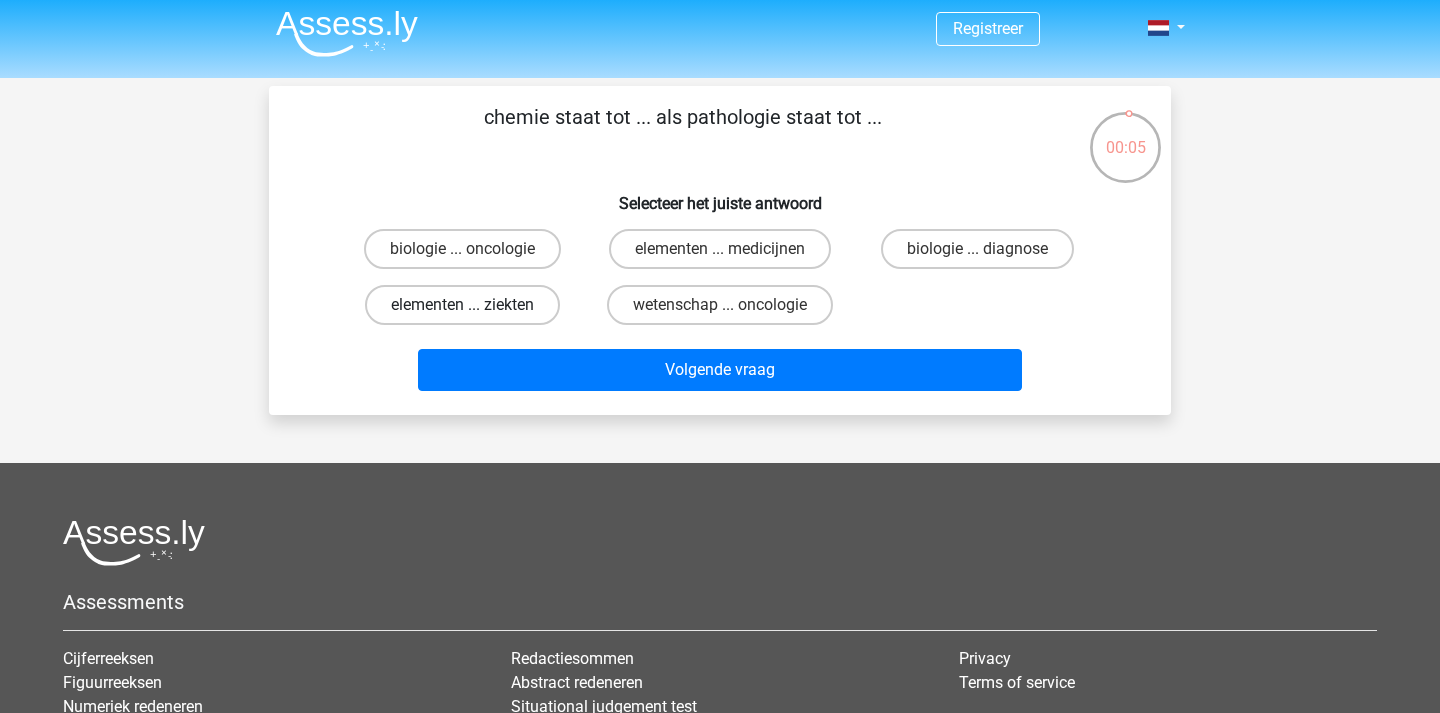click on "elementen ... ziekten" at bounding box center [462, 305] 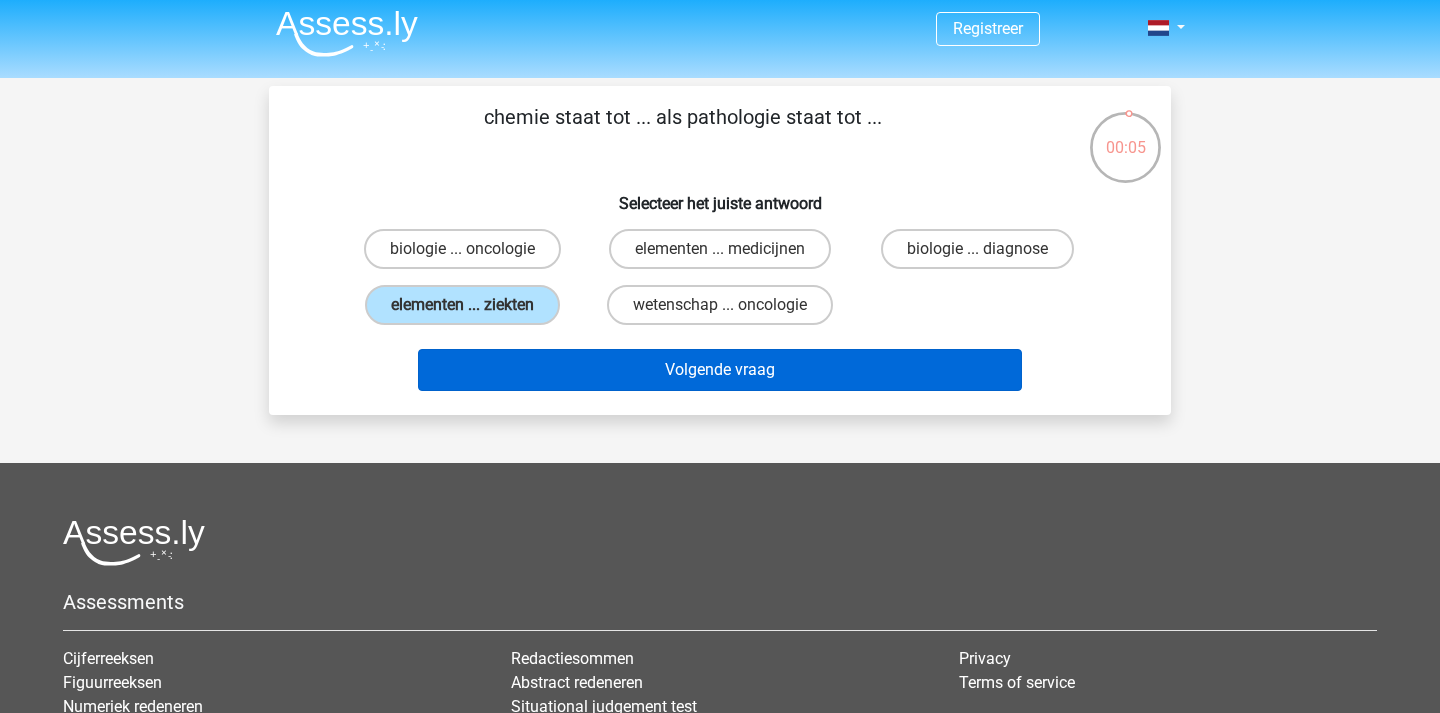 click on "Volgende vraag" at bounding box center (720, 370) 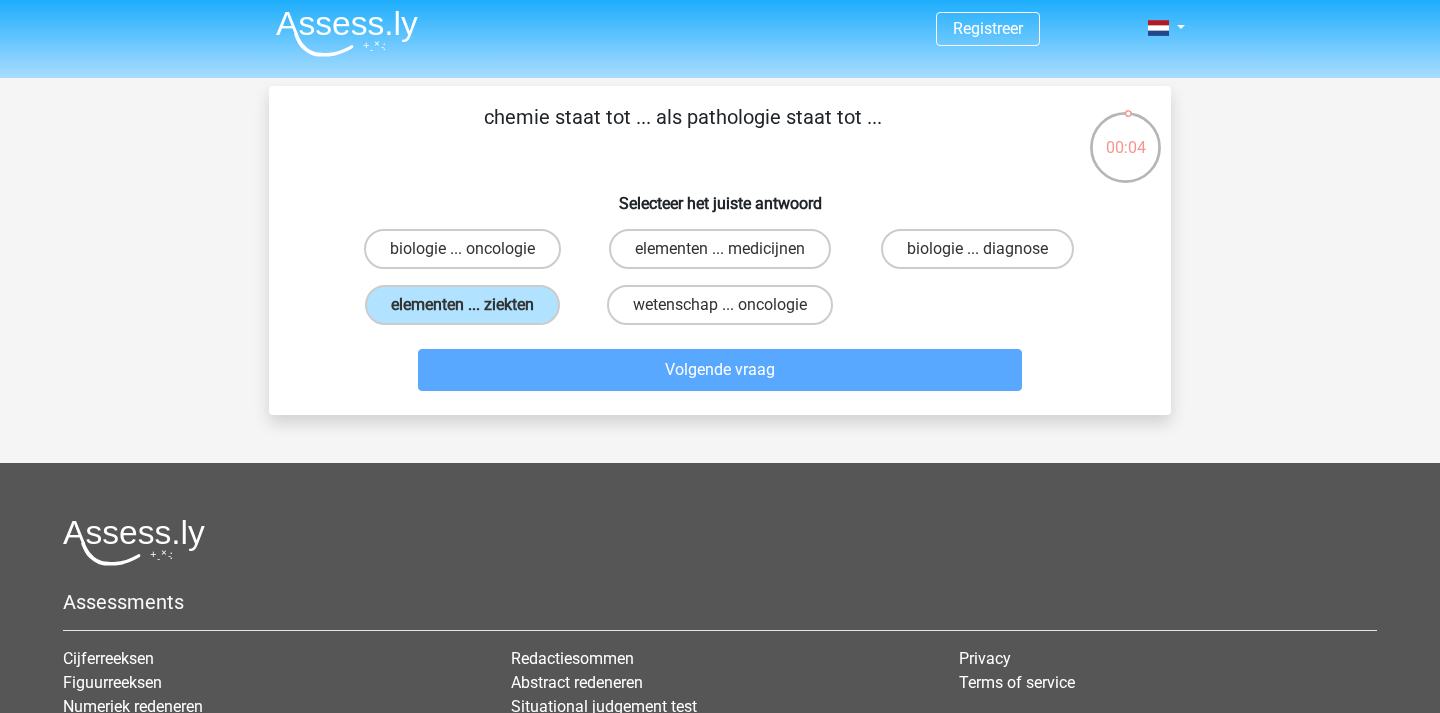 scroll, scrollTop: 92, scrollLeft: 0, axis: vertical 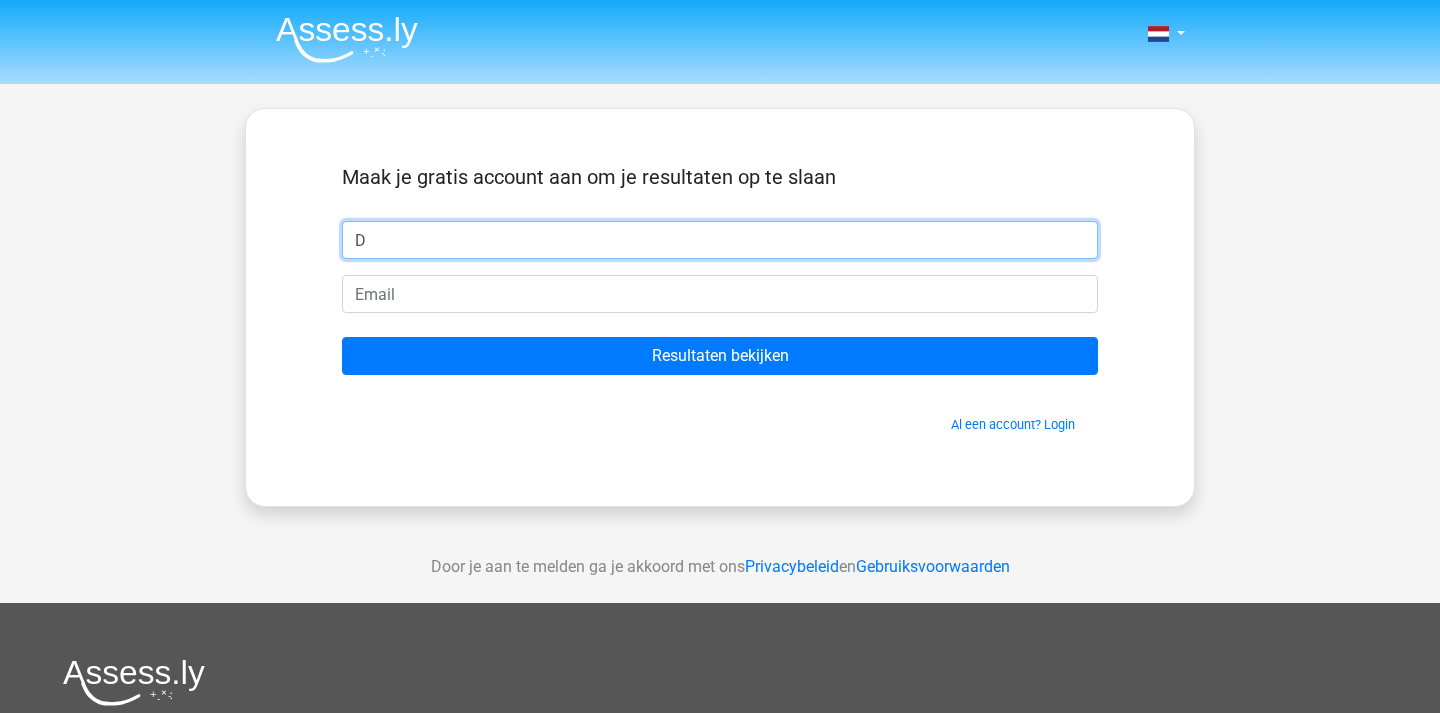 click on "D" at bounding box center (720, 240) 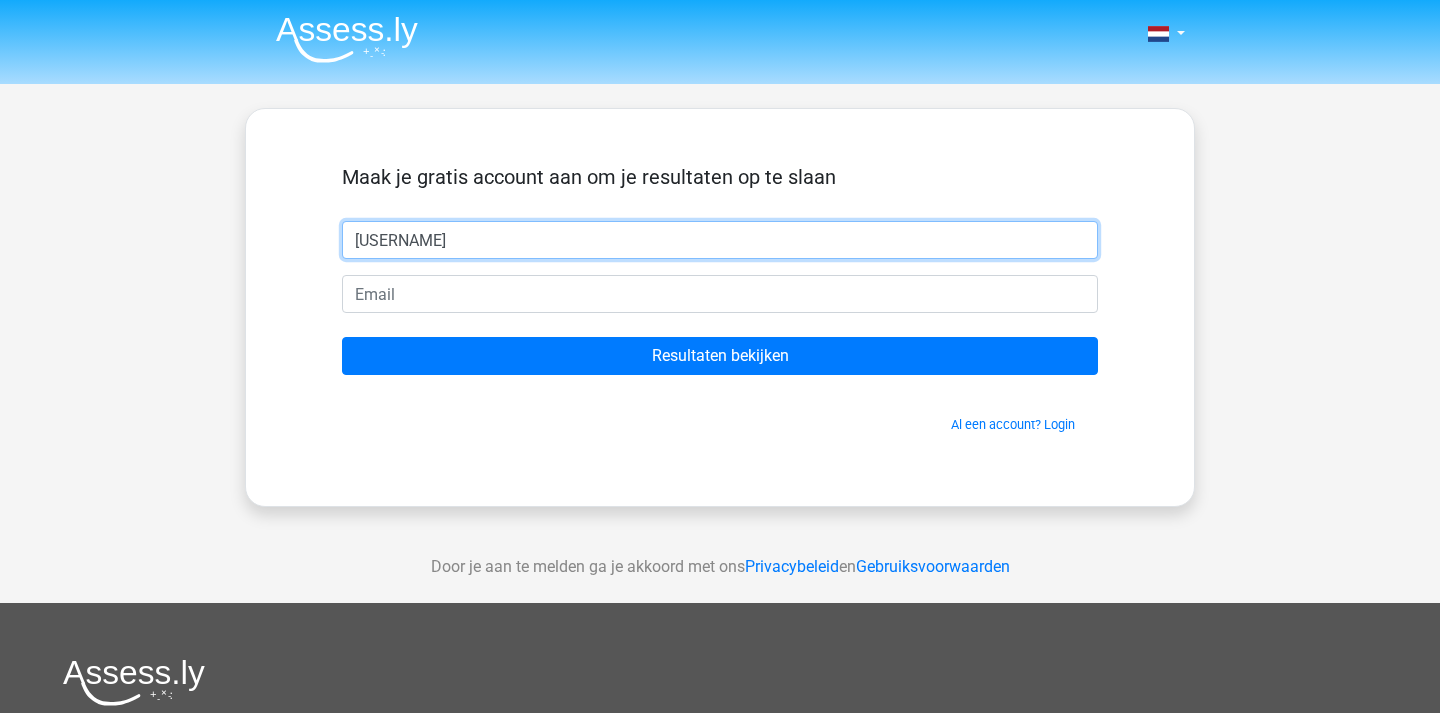 type on "[USERNAME]" 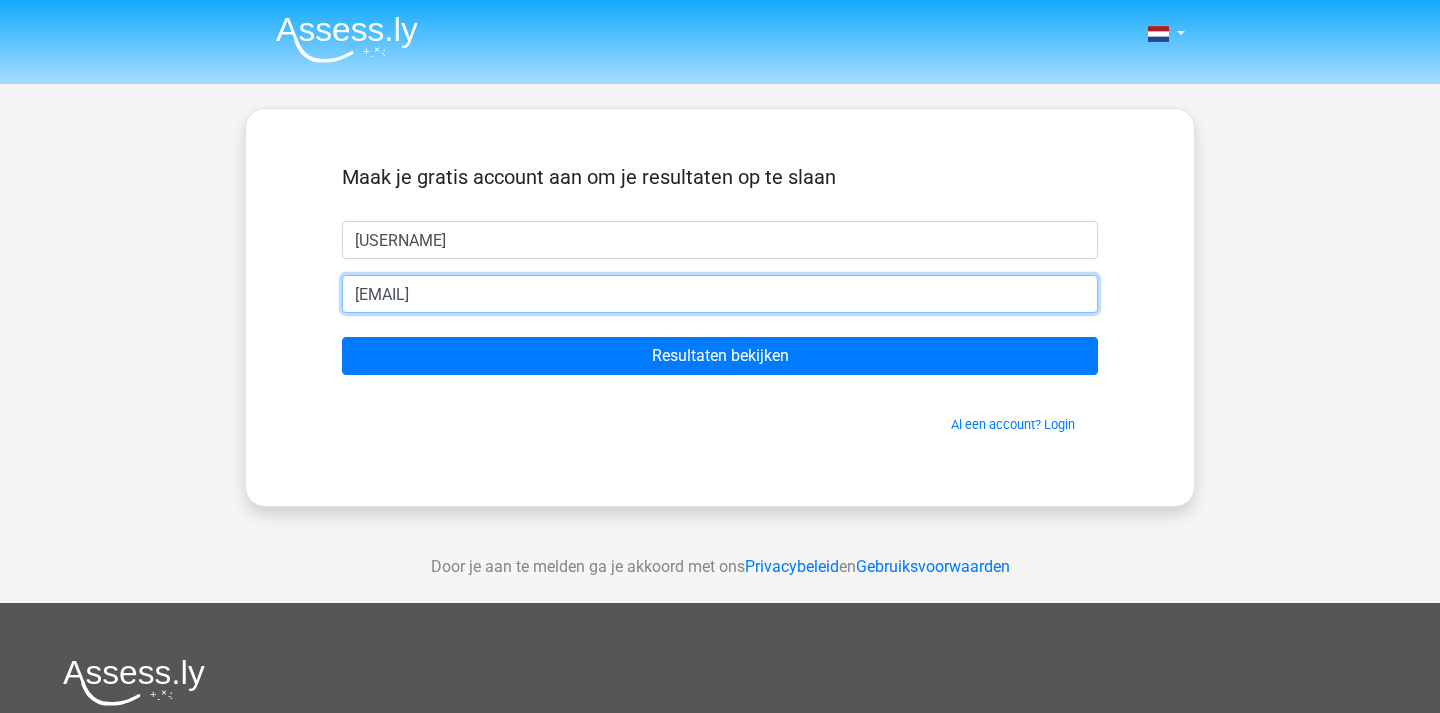 type on "diederiksanders@gmail.com" 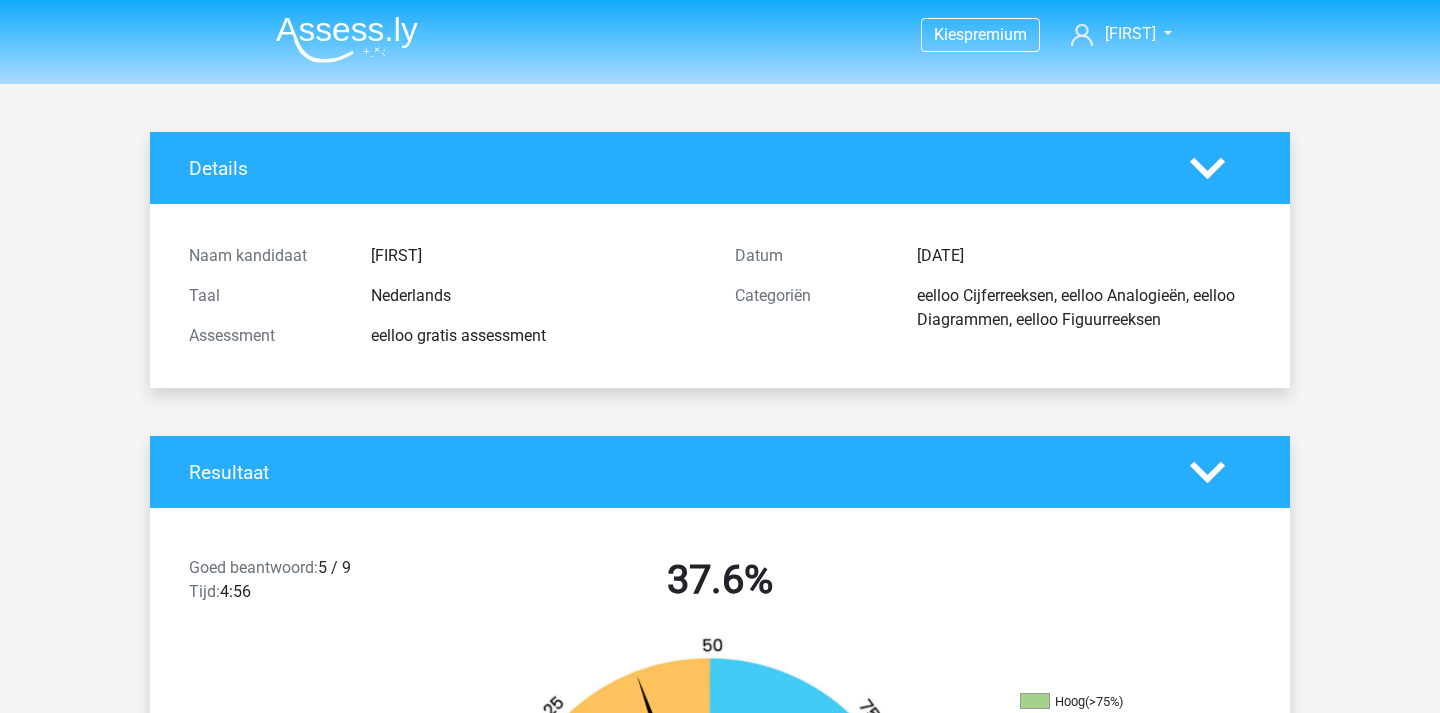 scroll, scrollTop: 0, scrollLeft: 0, axis: both 